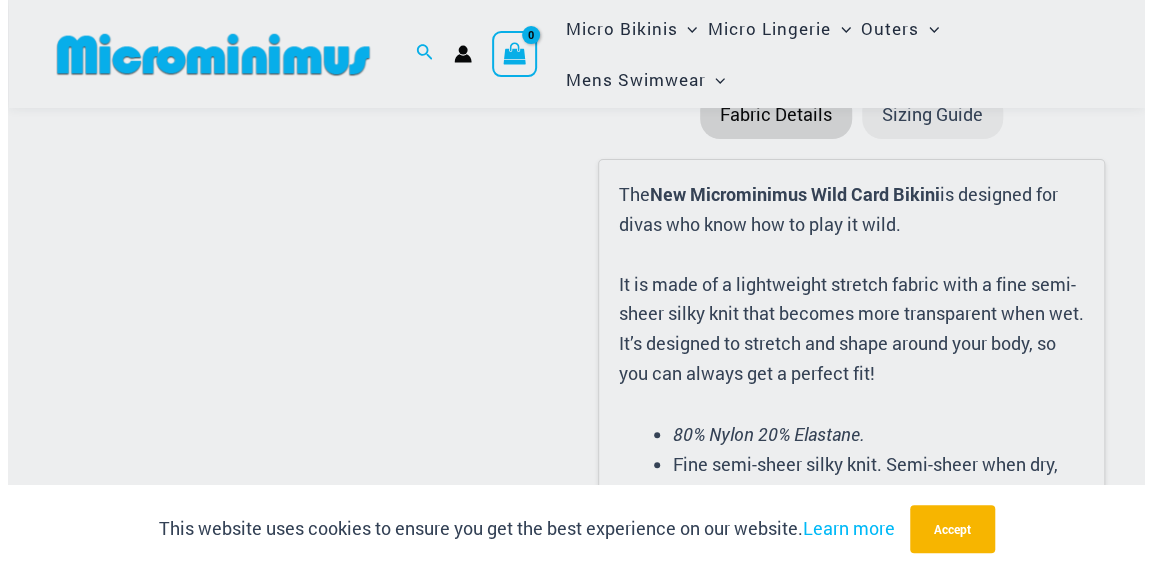scroll, scrollTop: 2840, scrollLeft: 0, axis: vertical 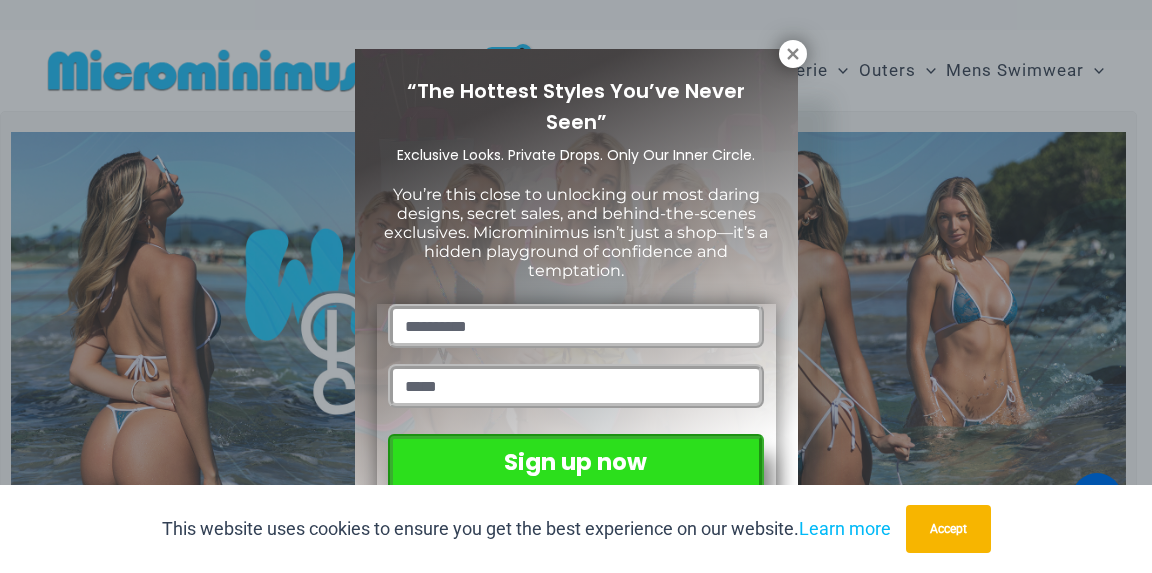 click on "This website uses cookies to ensure you get the best experience on our website.  Learn more
Accept" at bounding box center (576, 529) 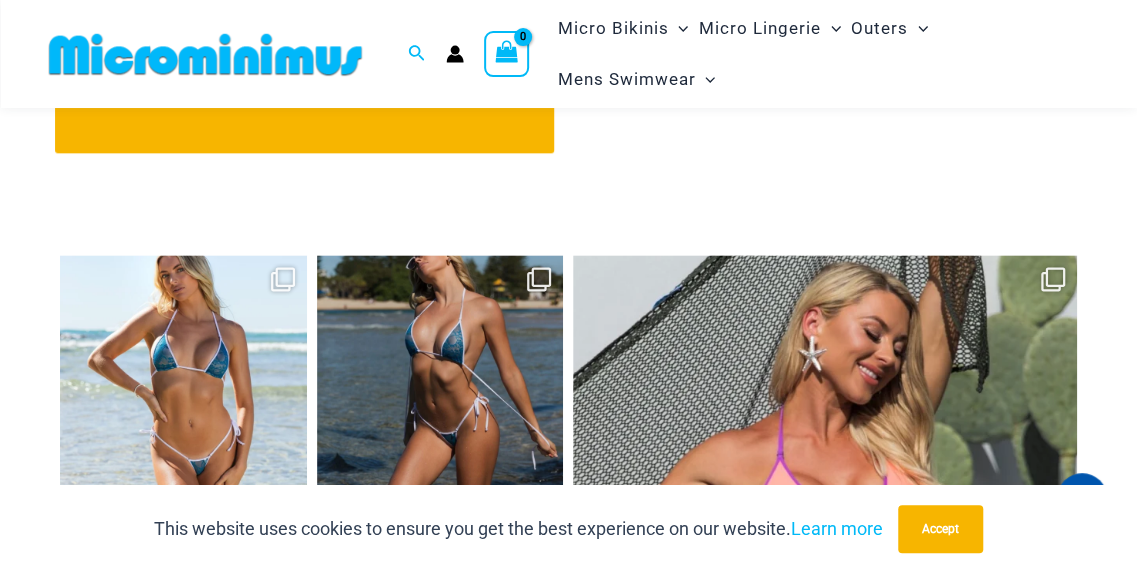 scroll, scrollTop: 7993, scrollLeft: 0, axis: vertical 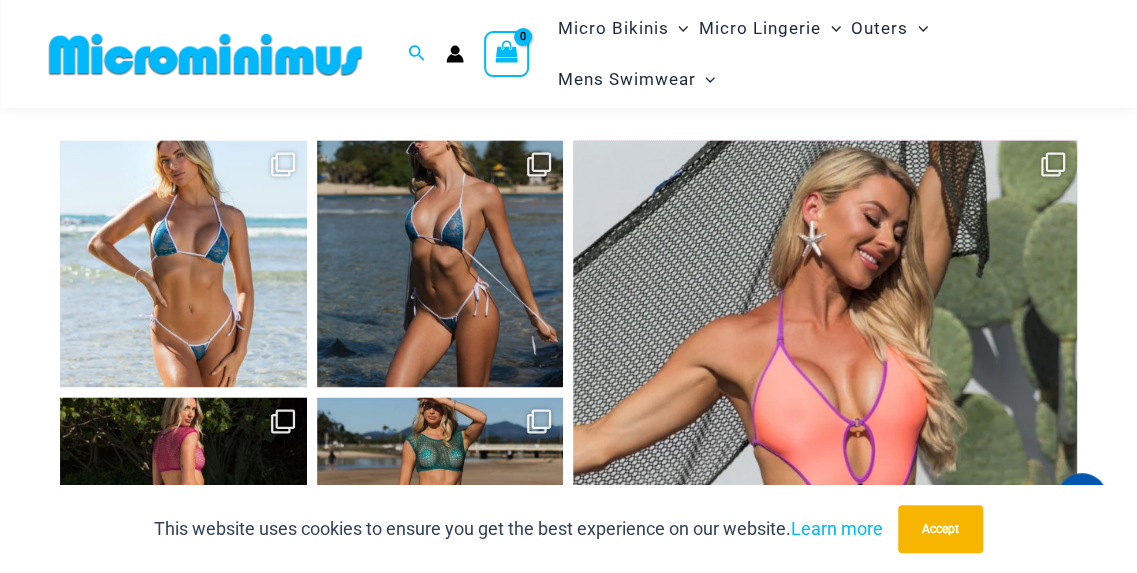 click on "Open" at bounding box center [824, 391] 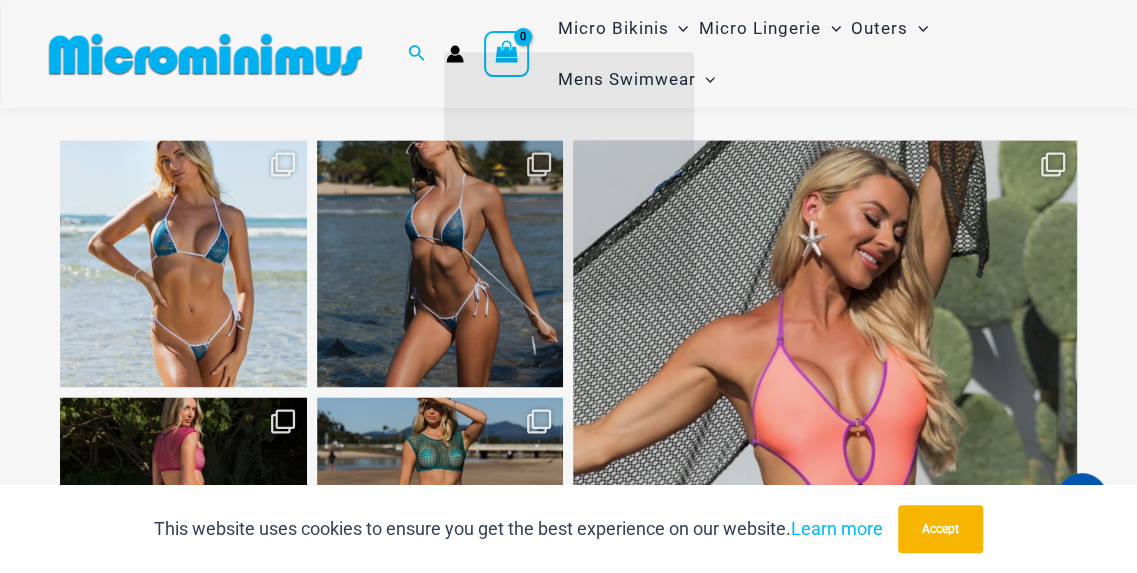 scroll, scrollTop: 7995, scrollLeft: 0, axis: vertical 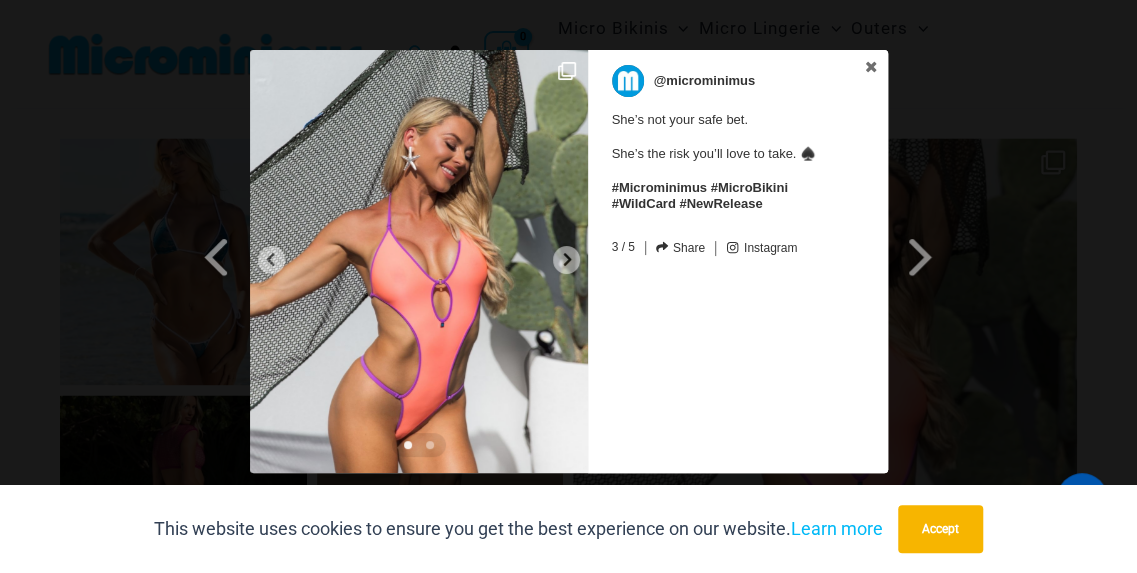 click at bounding box center (871, 68) 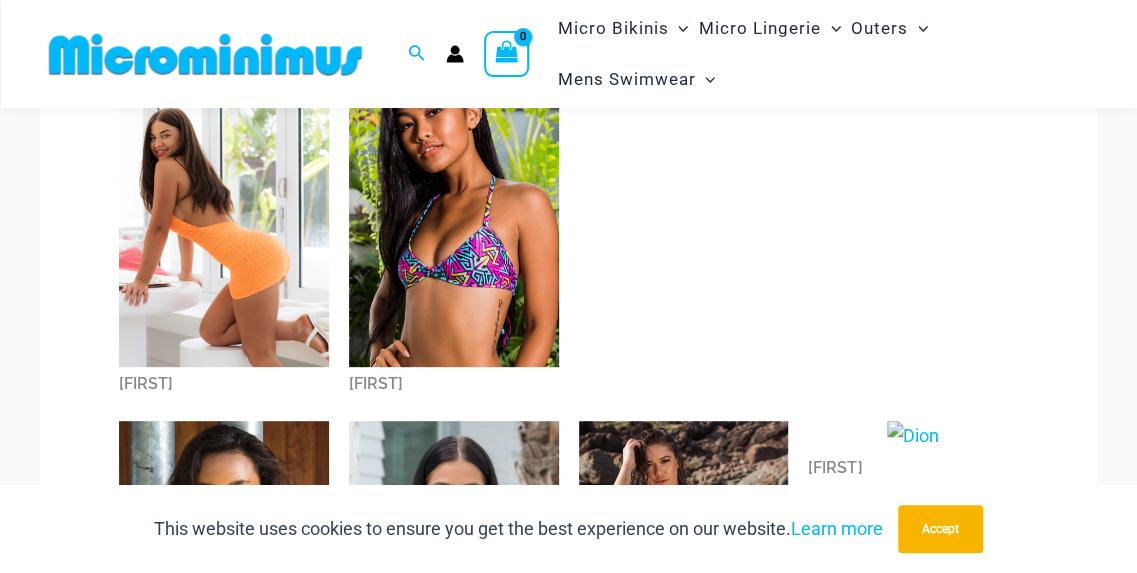 scroll, scrollTop: 222, scrollLeft: 0, axis: vertical 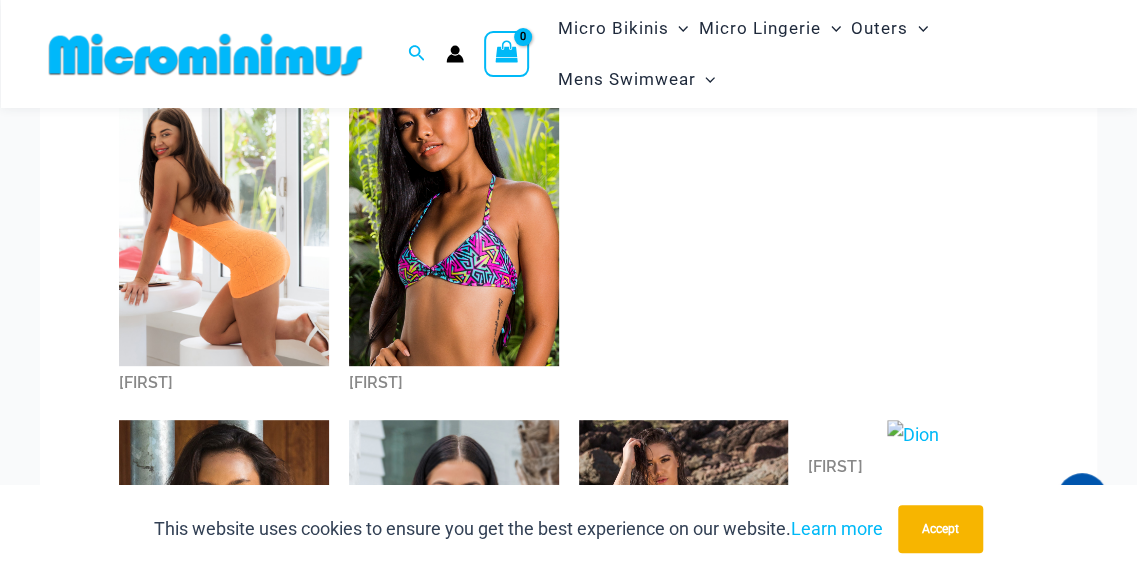 click at bounding box center (454, 209) 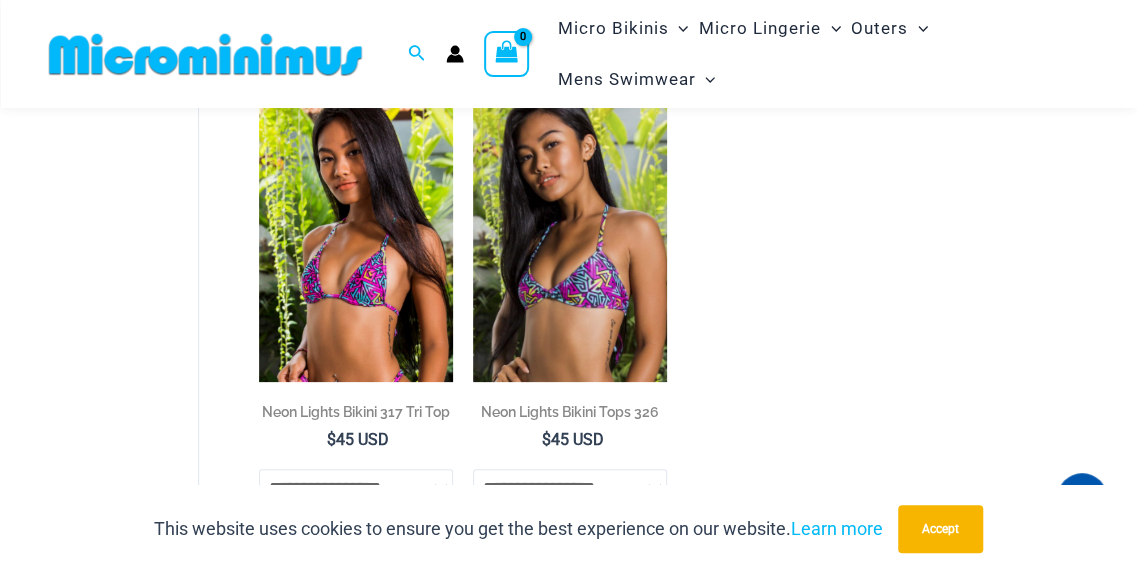 scroll, scrollTop: 171, scrollLeft: 0, axis: vertical 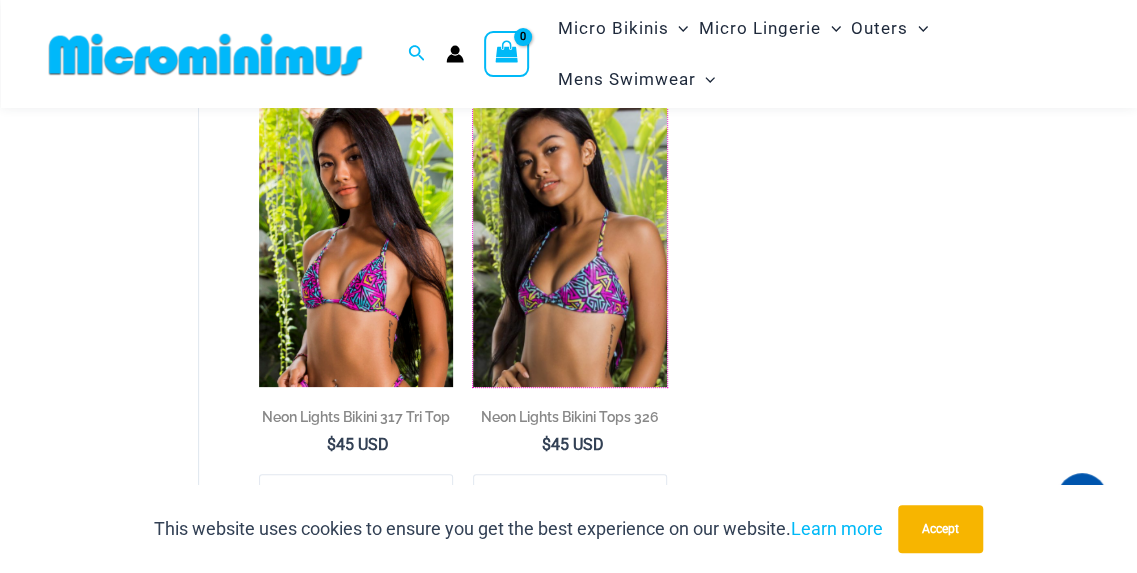 click at bounding box center (473, 95) 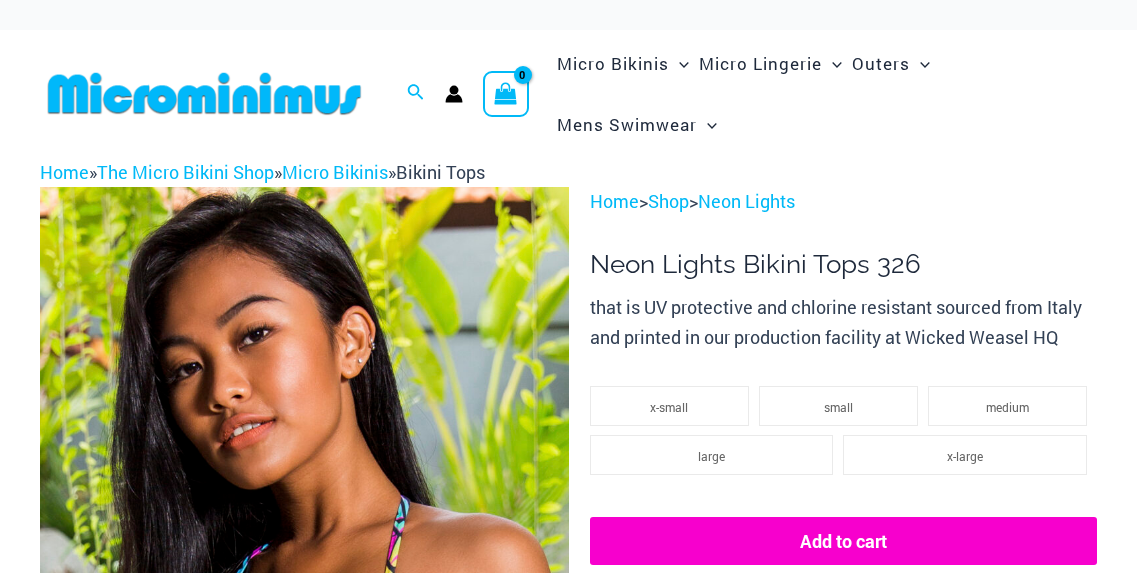scroll, scrollTop: 168, scrollLeft: 0, axis: vertical 